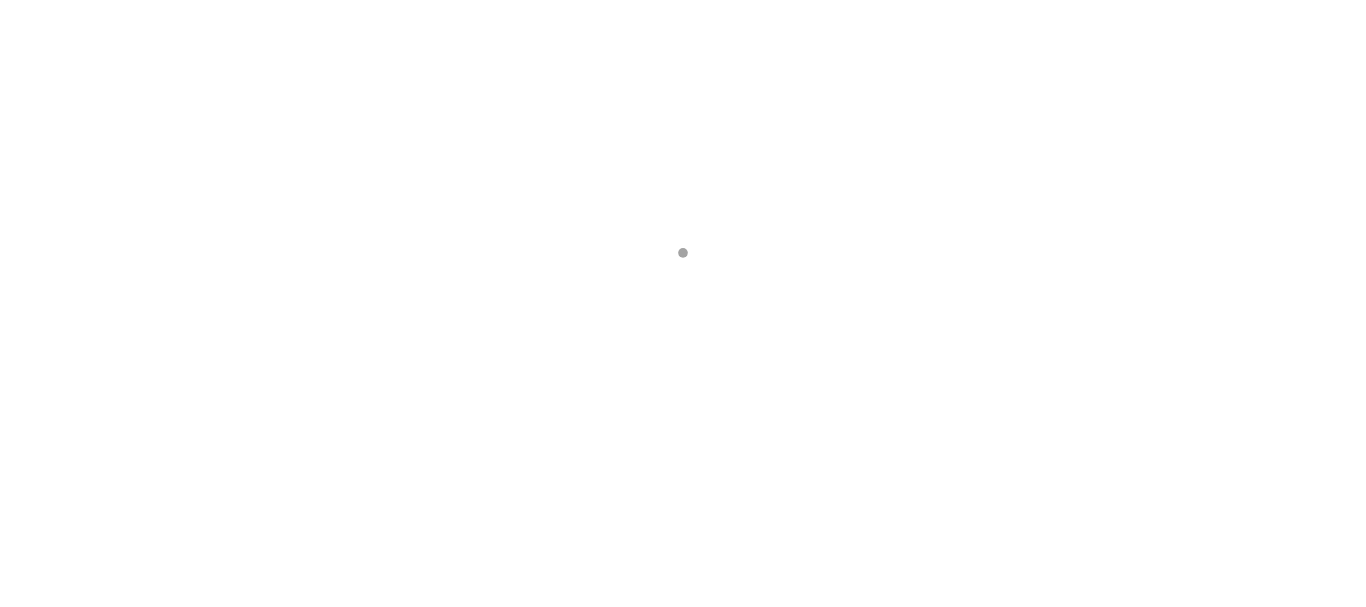 scroll, scrollTop: 0, scrollLeft: 0, axis: both 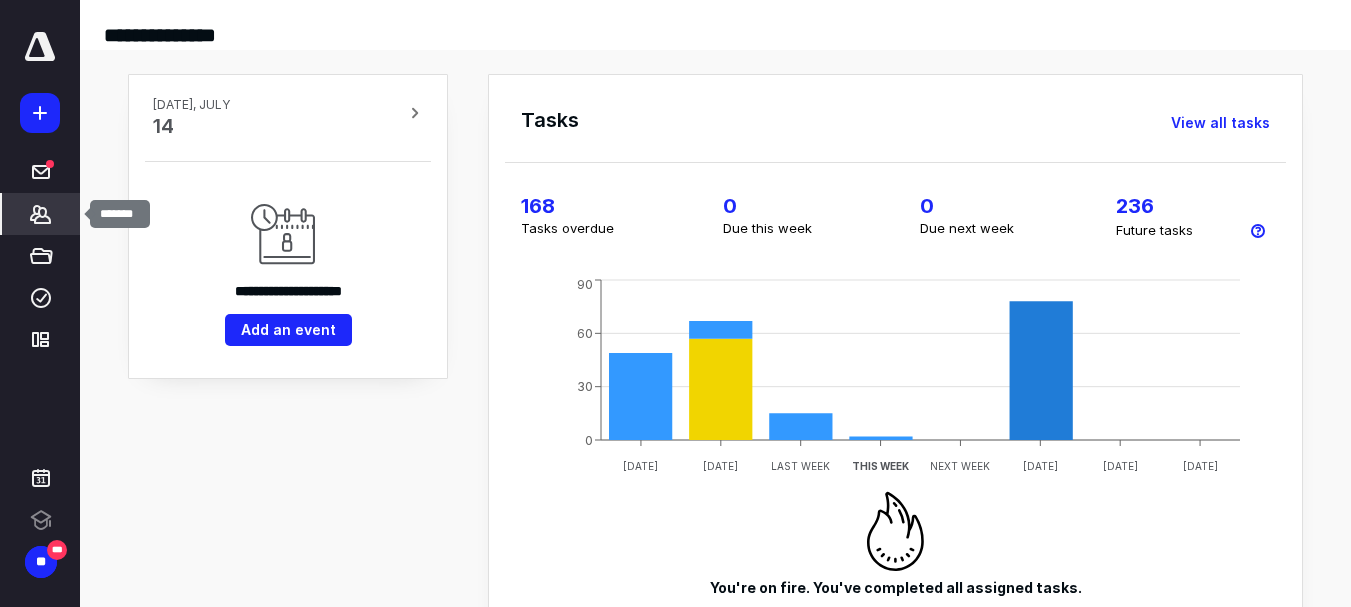 click 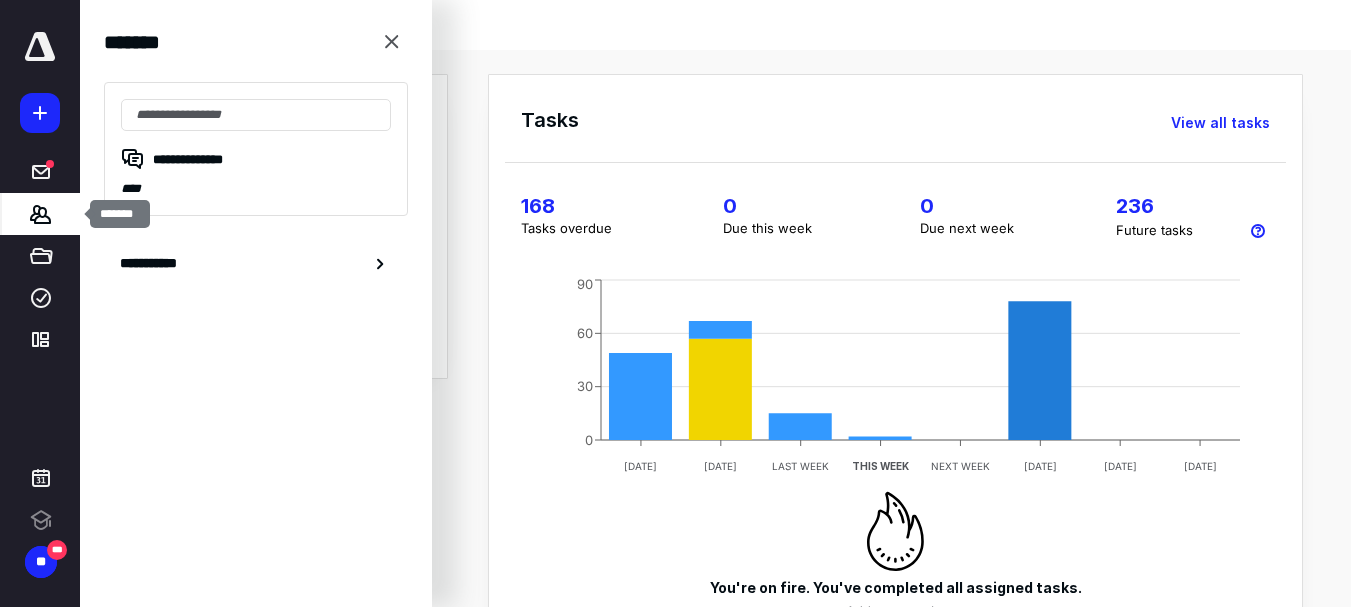 scroll, scrollTop: 0, scrollLeft: 0, axis: both 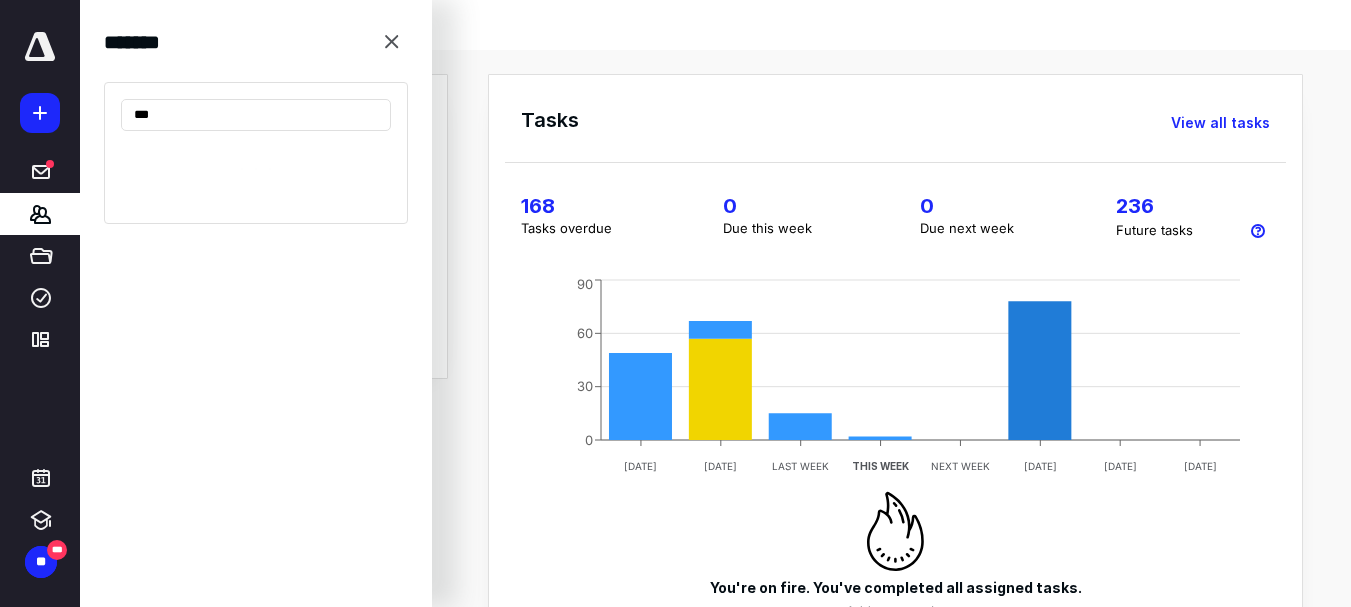 drag, startPoint x: 200, startPoint y: 108, endPoint x: 105, endPoint y: 123, distance: 96.17692 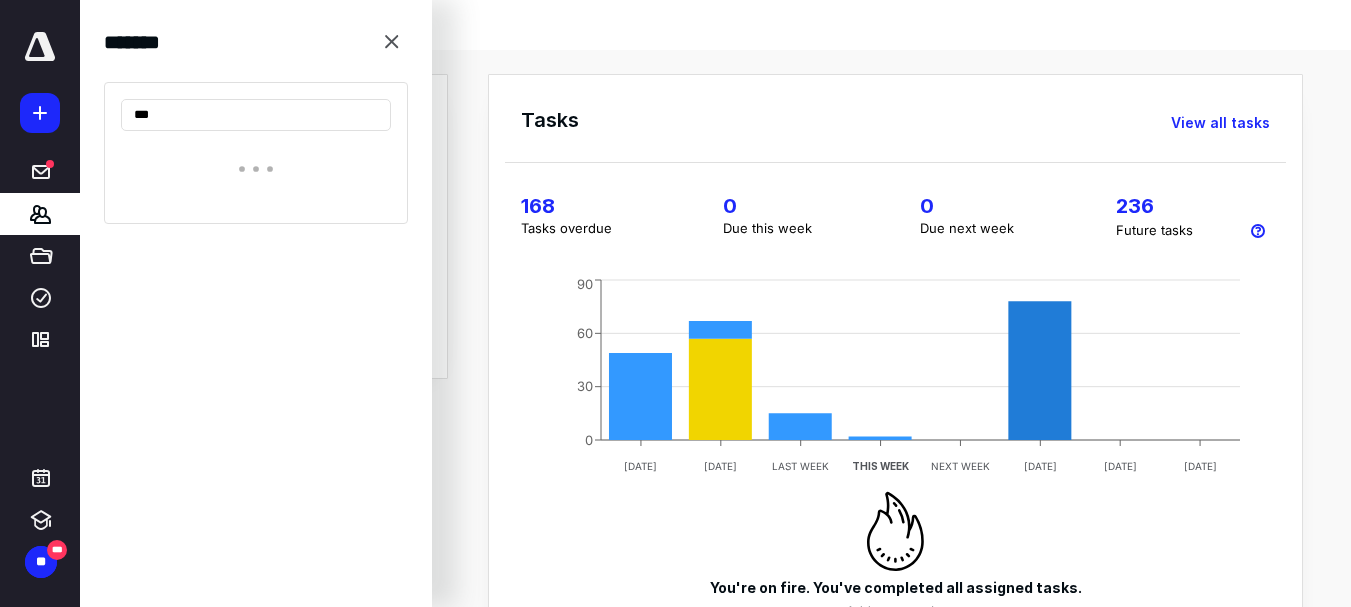 click on "***" at bounding box center [256, 153] 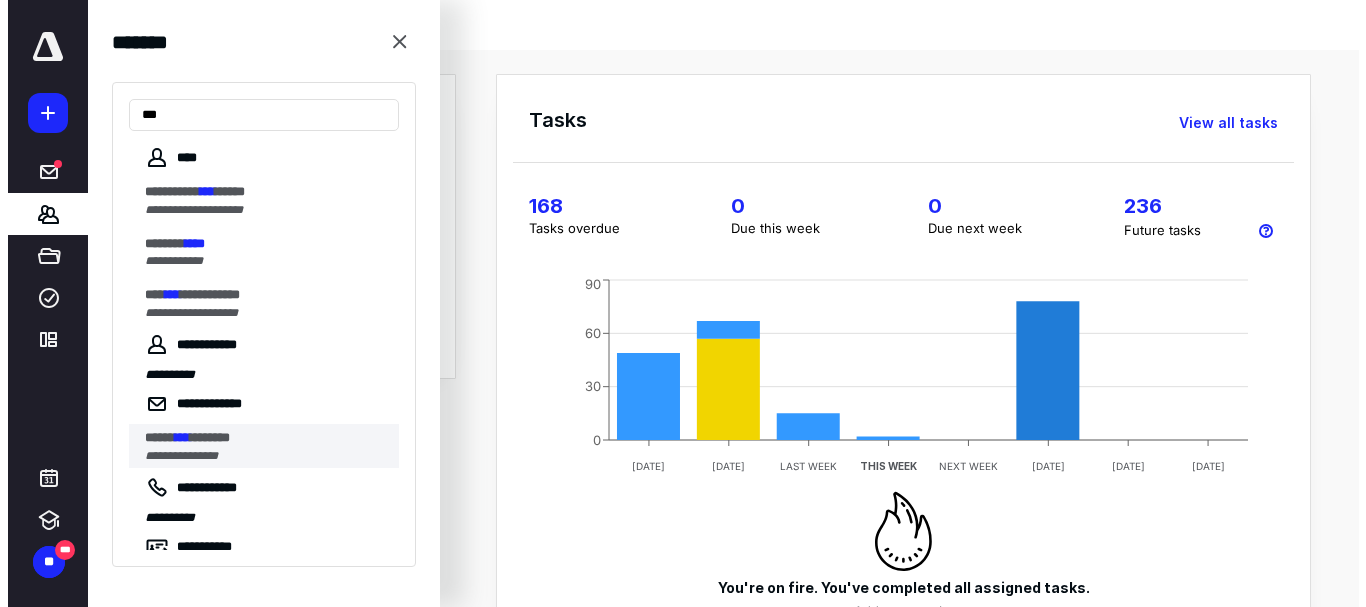 scroll, scrollTop: 0, scrollLeft: 0, axis: both 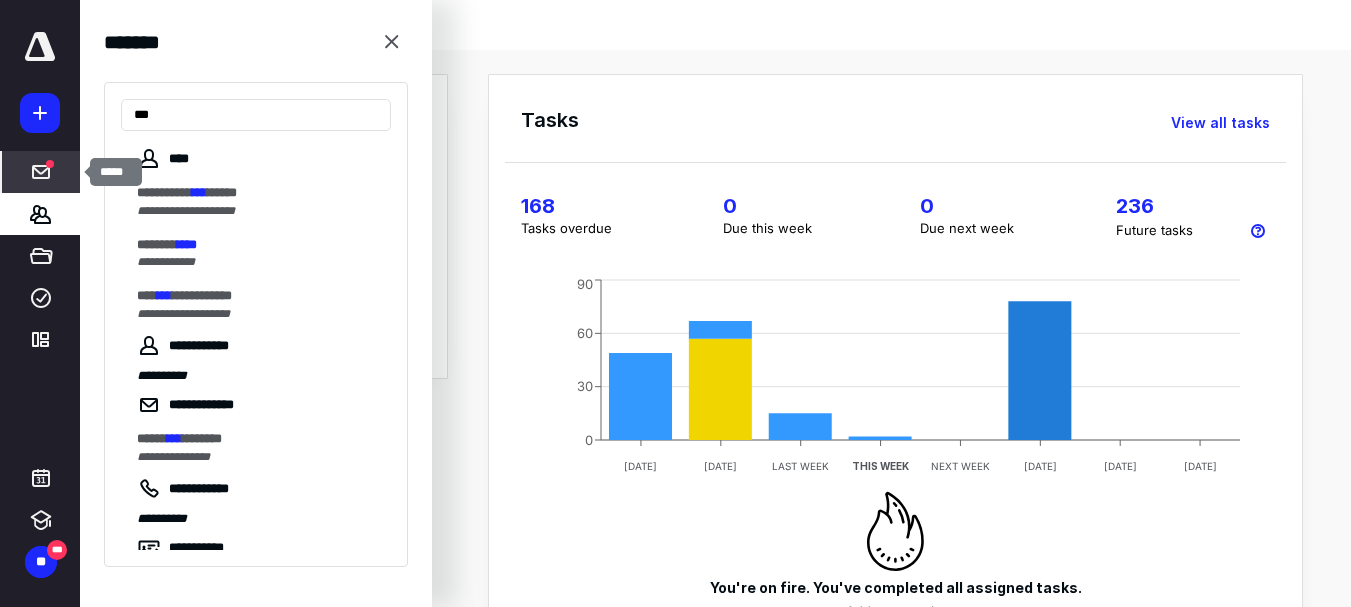 type on "***" 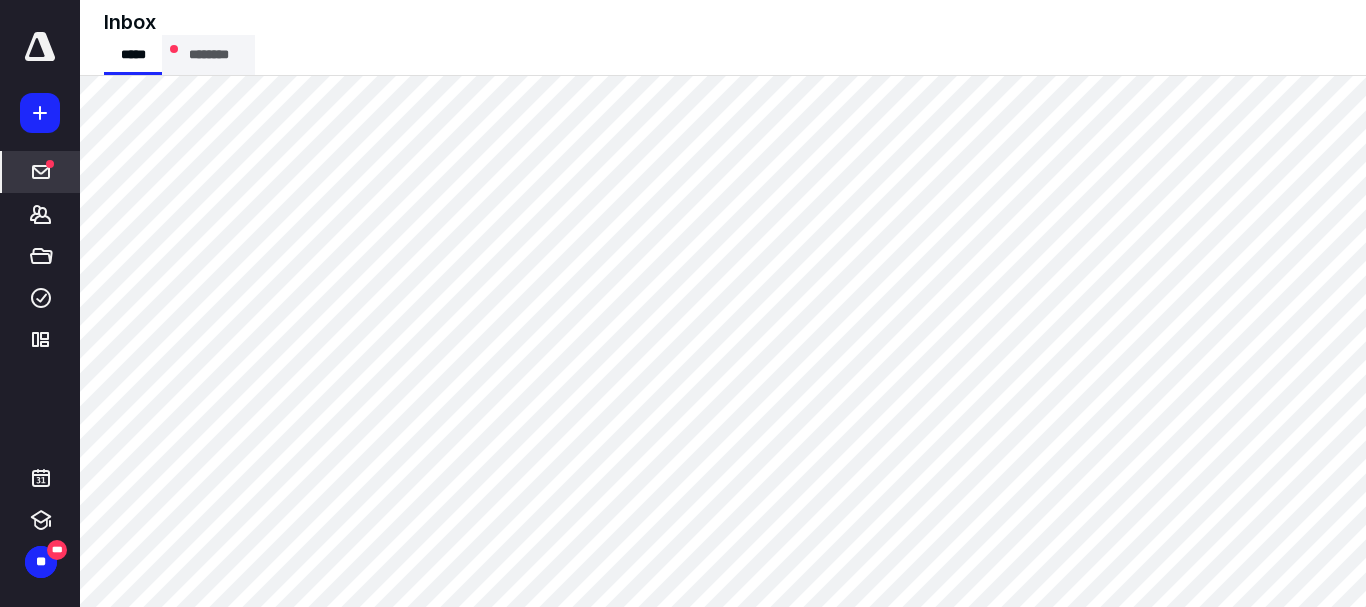 click on "********" at bounding box center (208, 55) 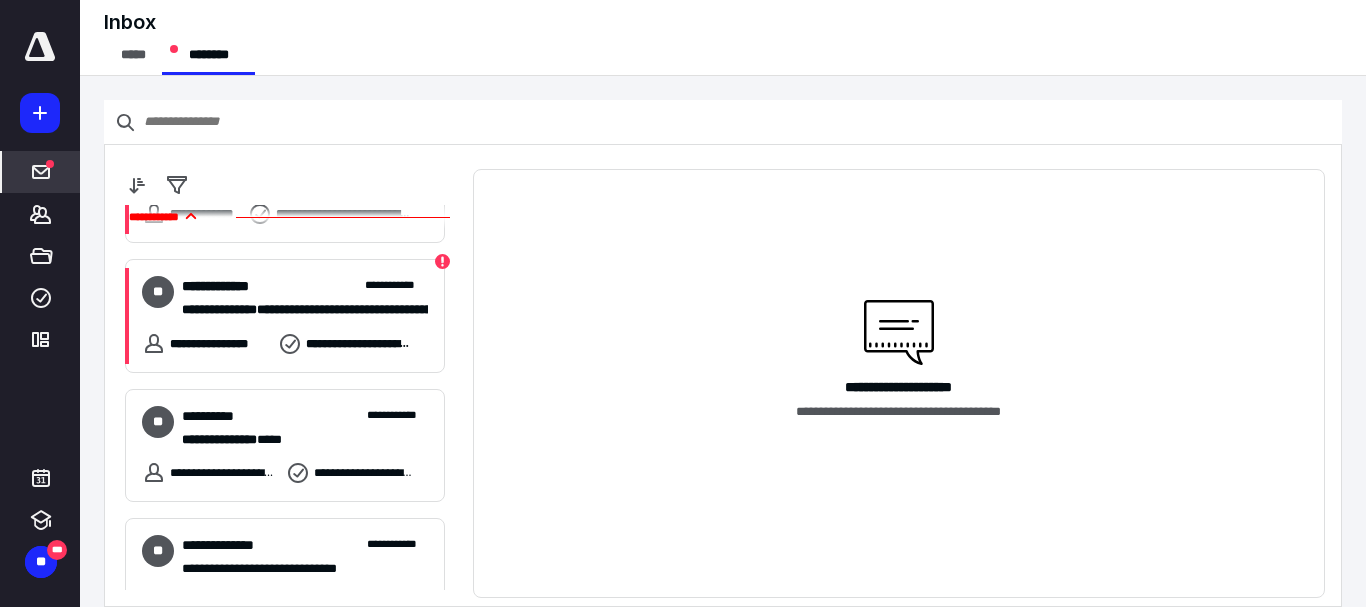 scroll, scrollTop: 400, scrollLeft: 0, axis: vertical 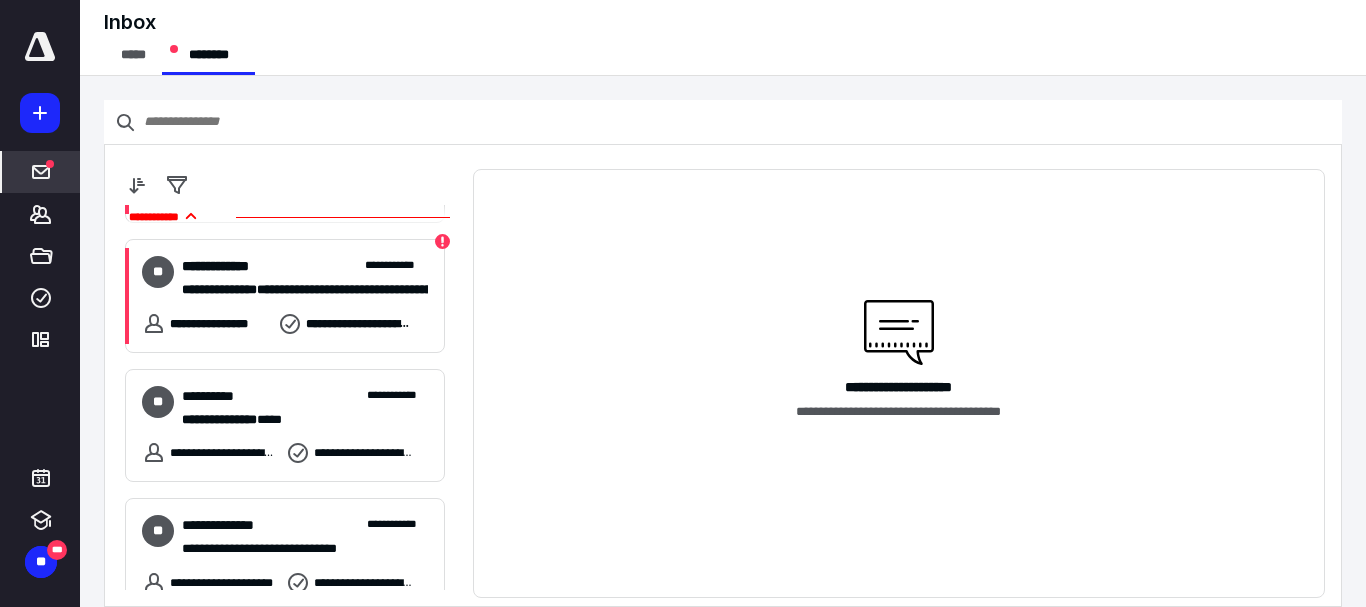click on "**********" at bounding box center [297, 290] 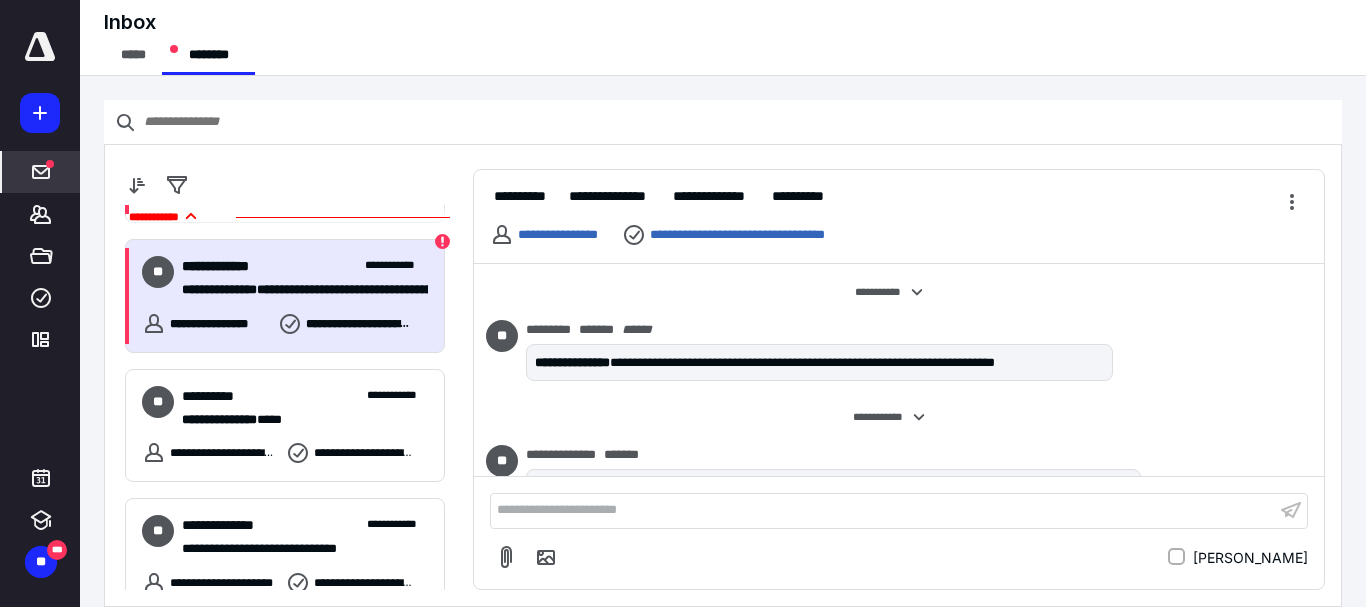 scroll, scrollTop: 442, scrollLeft: 0, axis: vertical 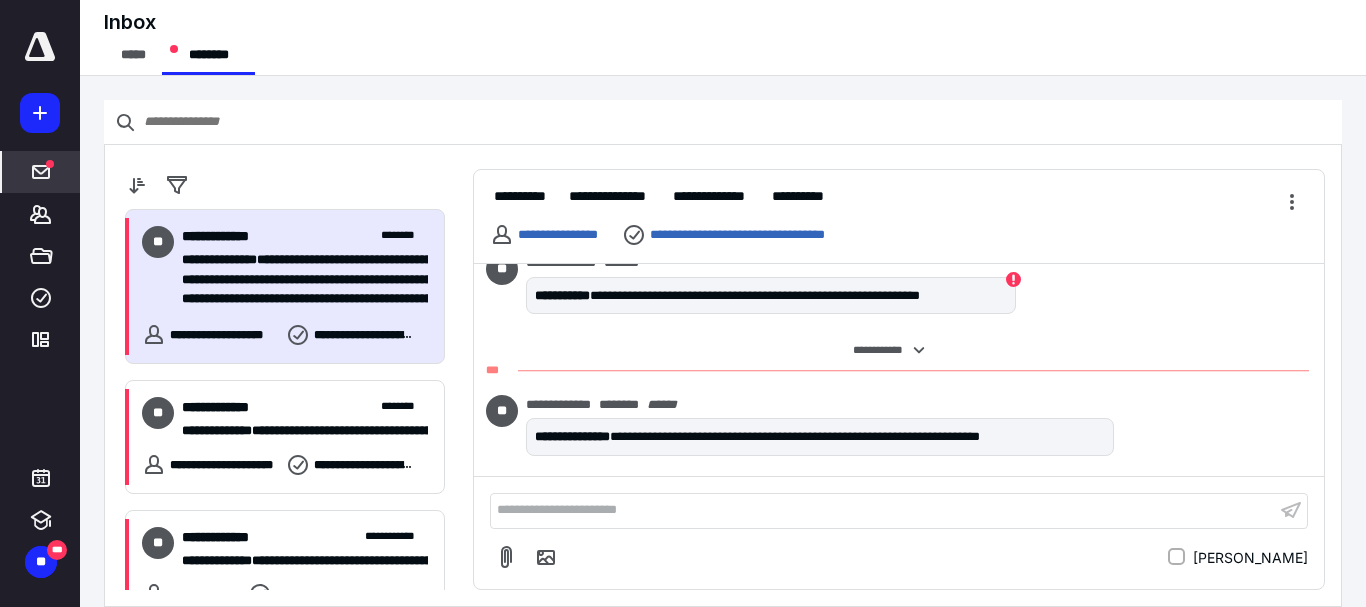 click on "**********" at bounding box center [297, 280] 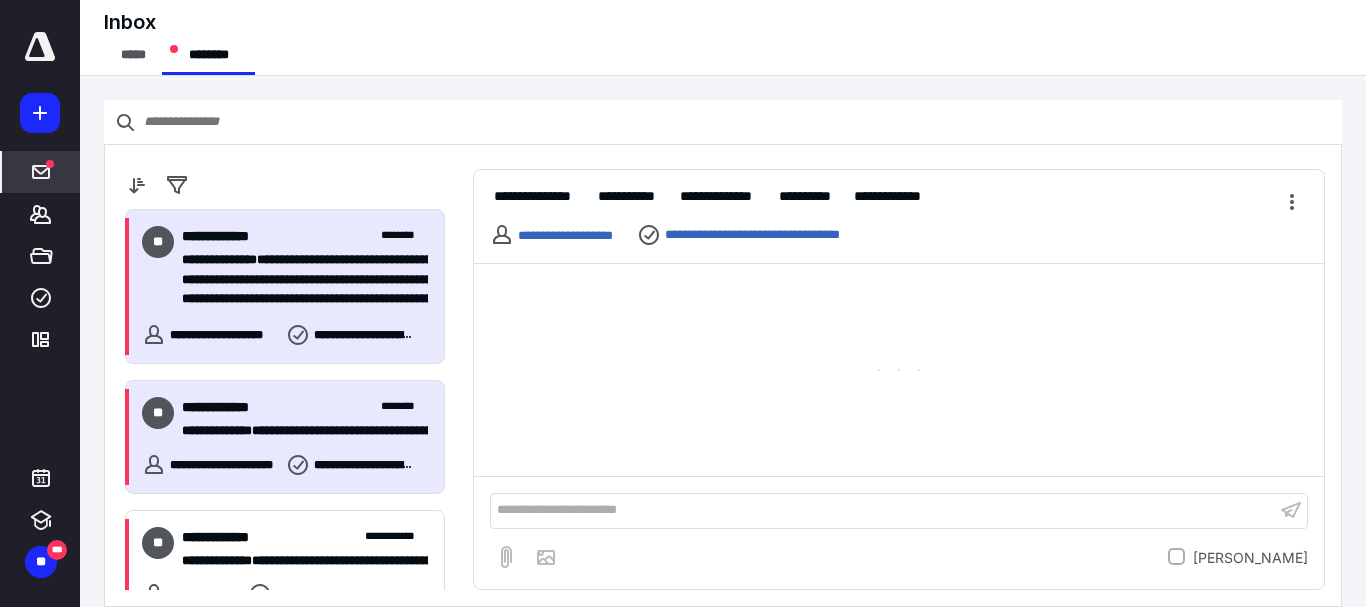 click on "**********" at bounding box center [297, 431] 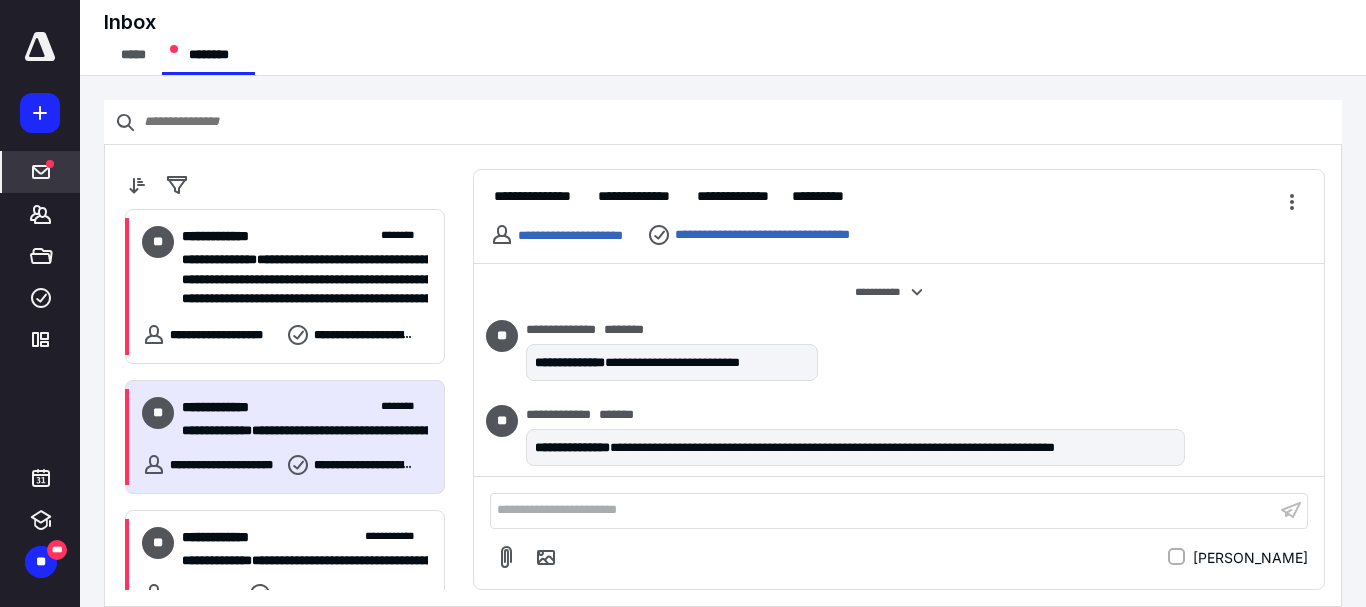 scroll, scrollTop: 487, scrollLeft: 0, axis: vertical 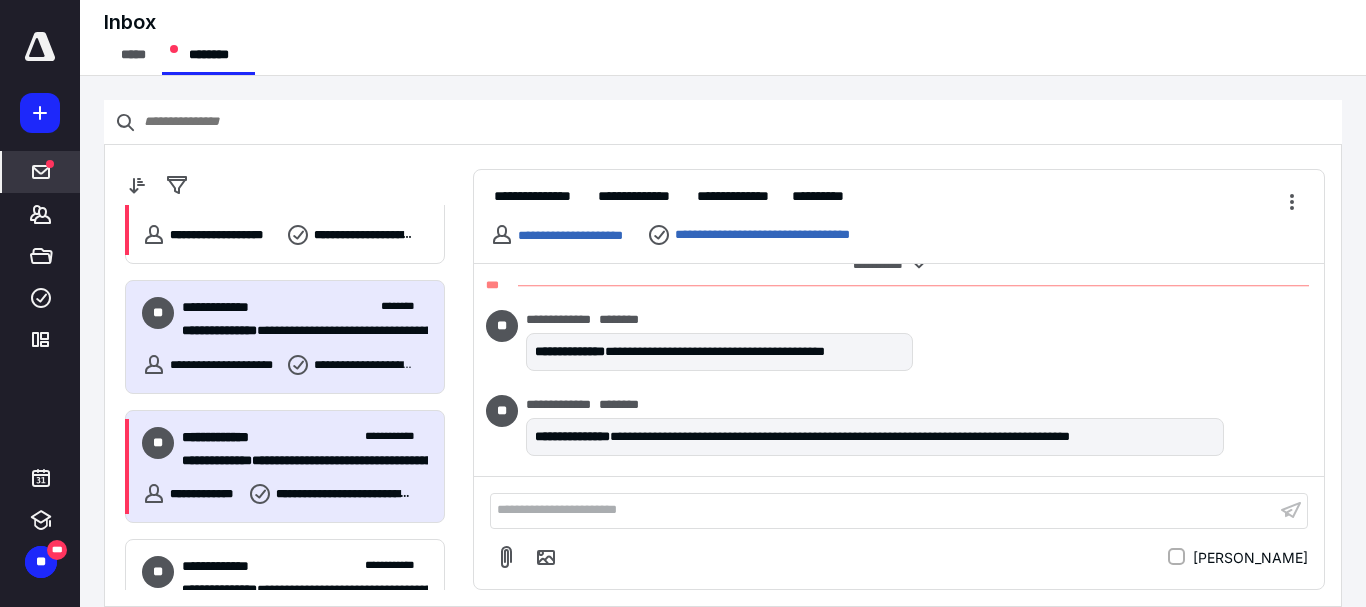 click on "**********" at bounding box center (305, 437) 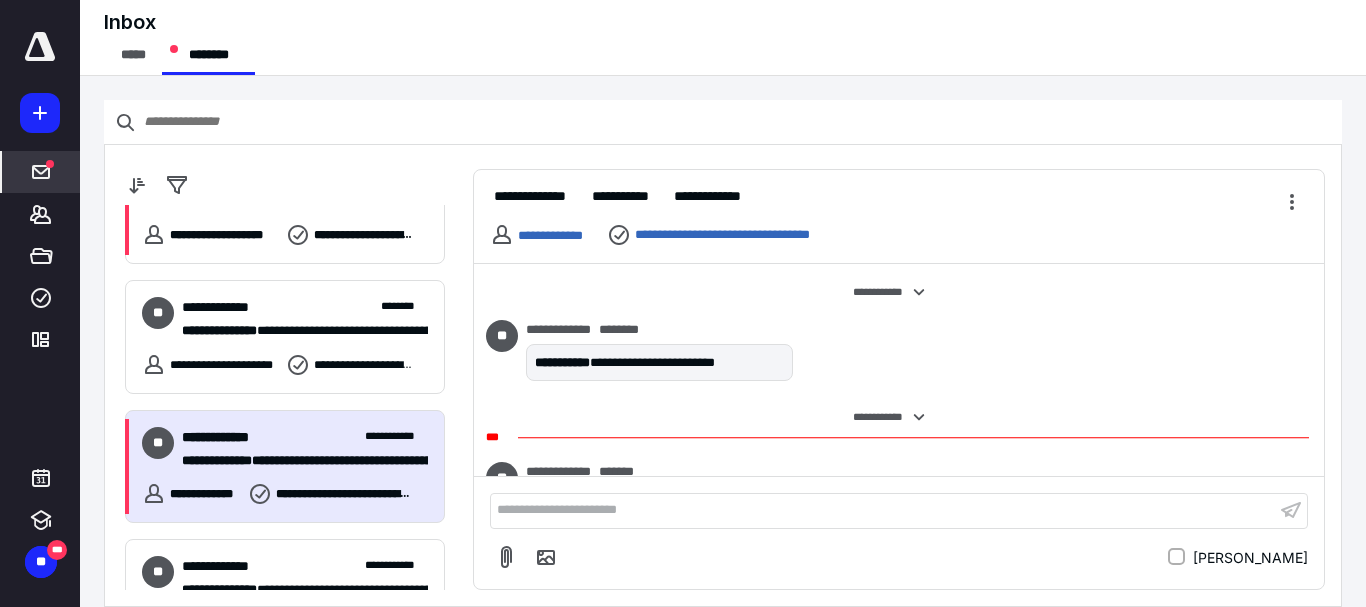 scroll, scrollTop: 67, scrollLeft: 0, axis: vertical 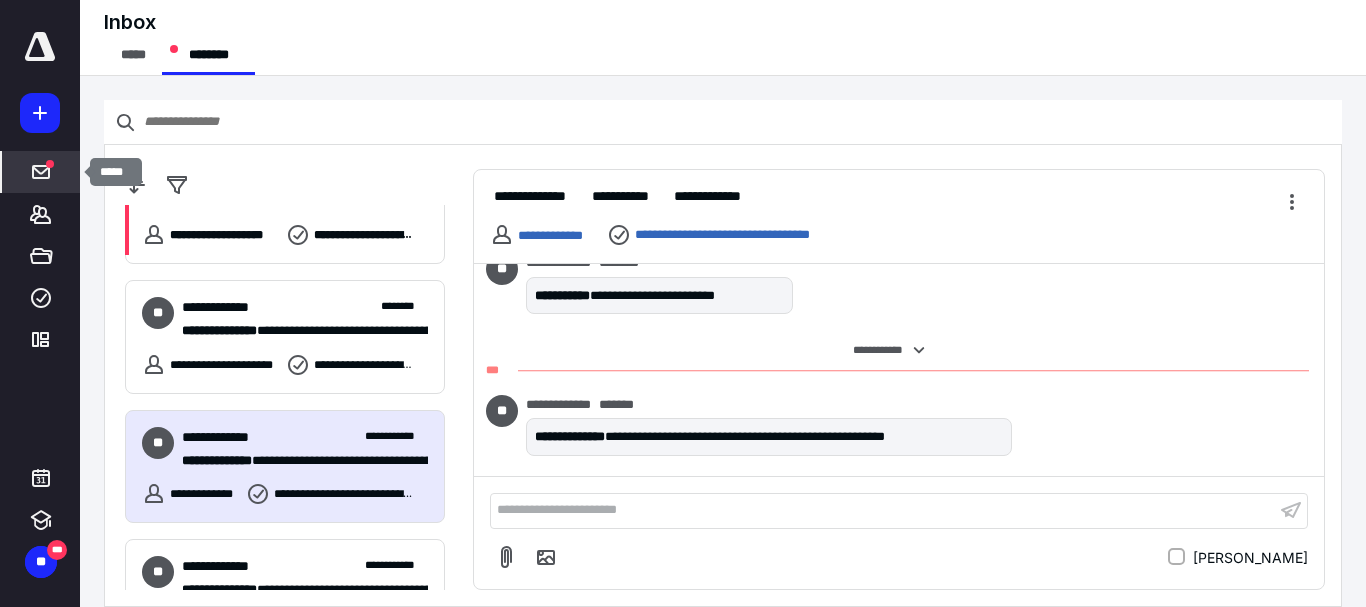click at bounding box center (41, 172) 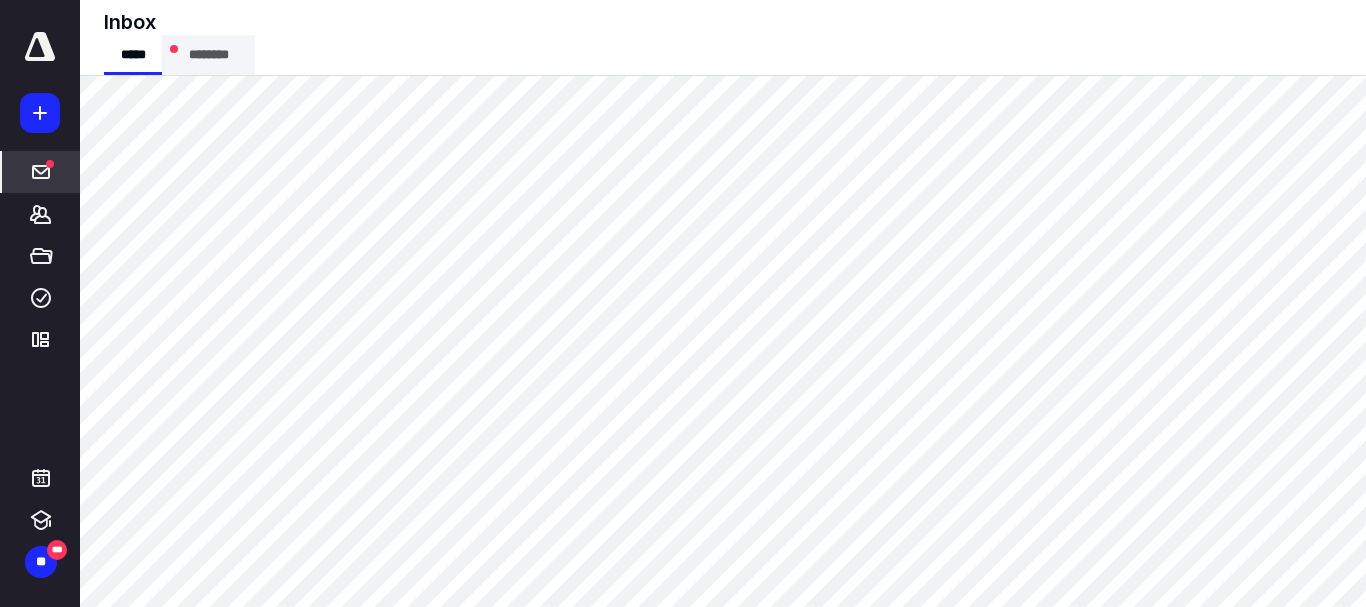 click on "********" at bounding box center (208, 55) 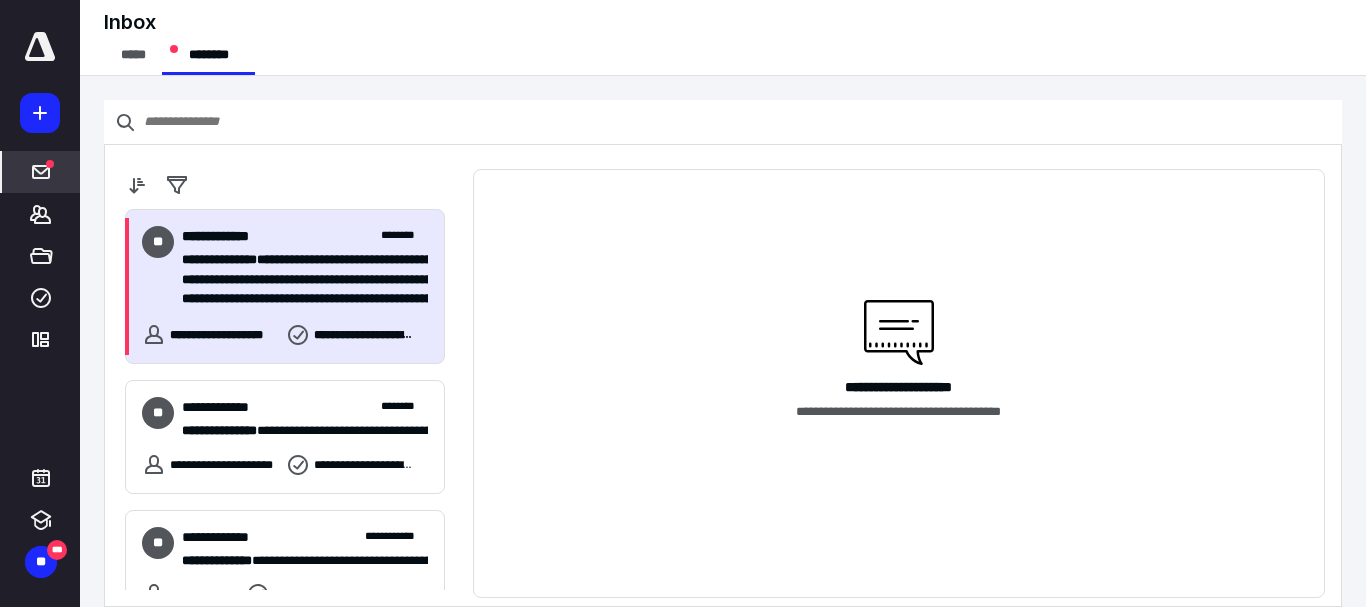 click on "**********" at bounding box center (297, 280) 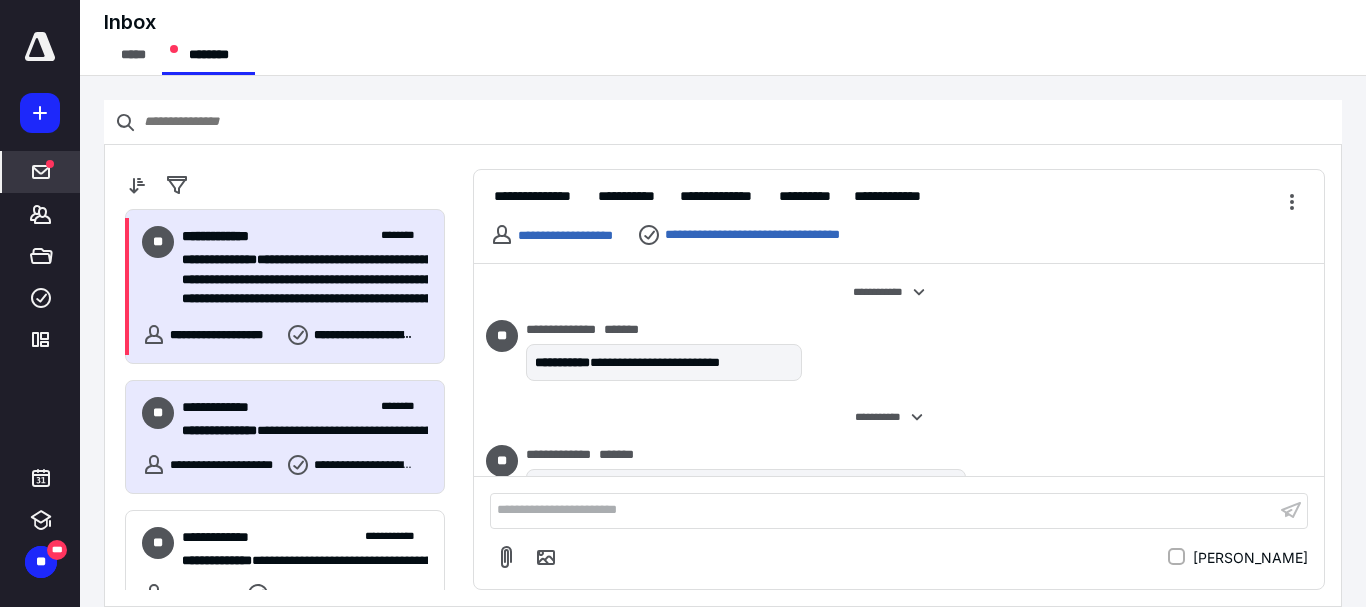 scroll, scrollTop: 540, scrollLeft: 0, axis: vertical 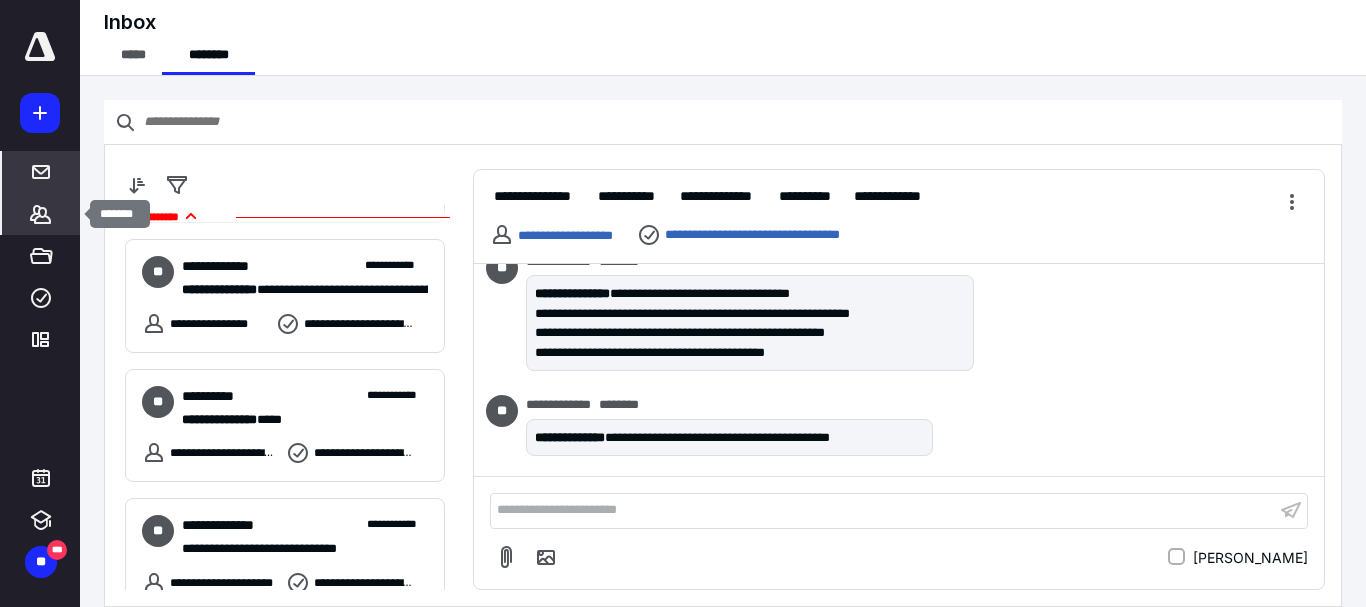 click on "*******" at bounding box center (41, 214) 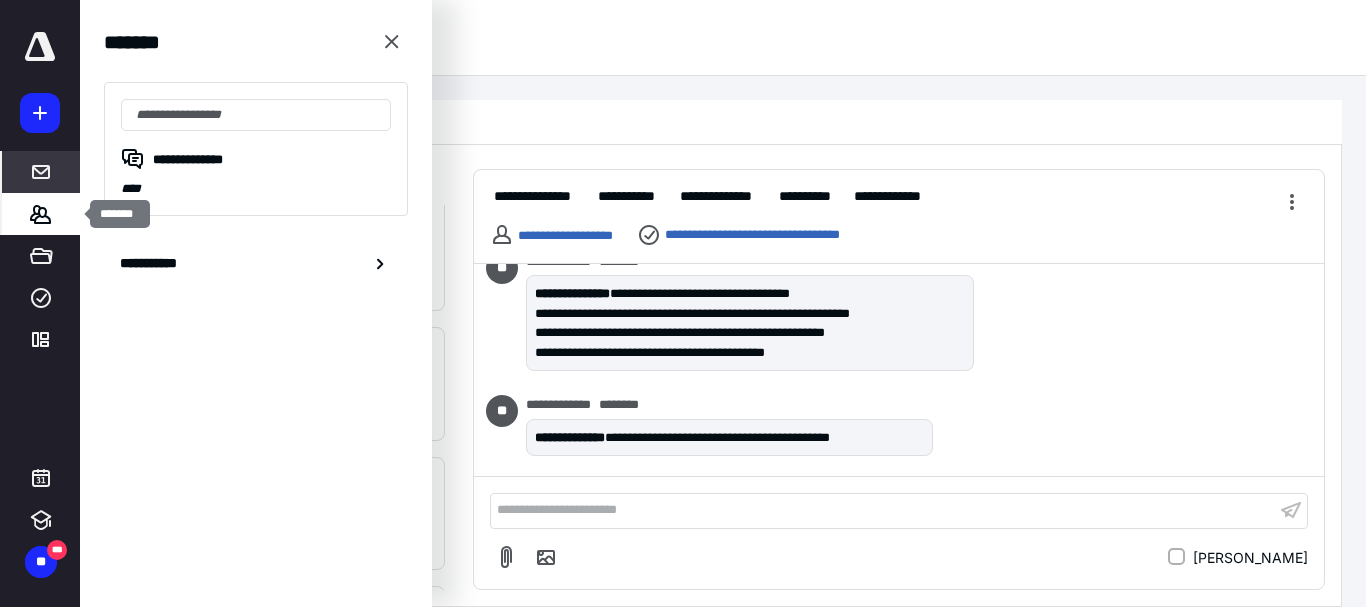 scroll, scrollTop: 359, scrollLeft: 0, axis: vertical 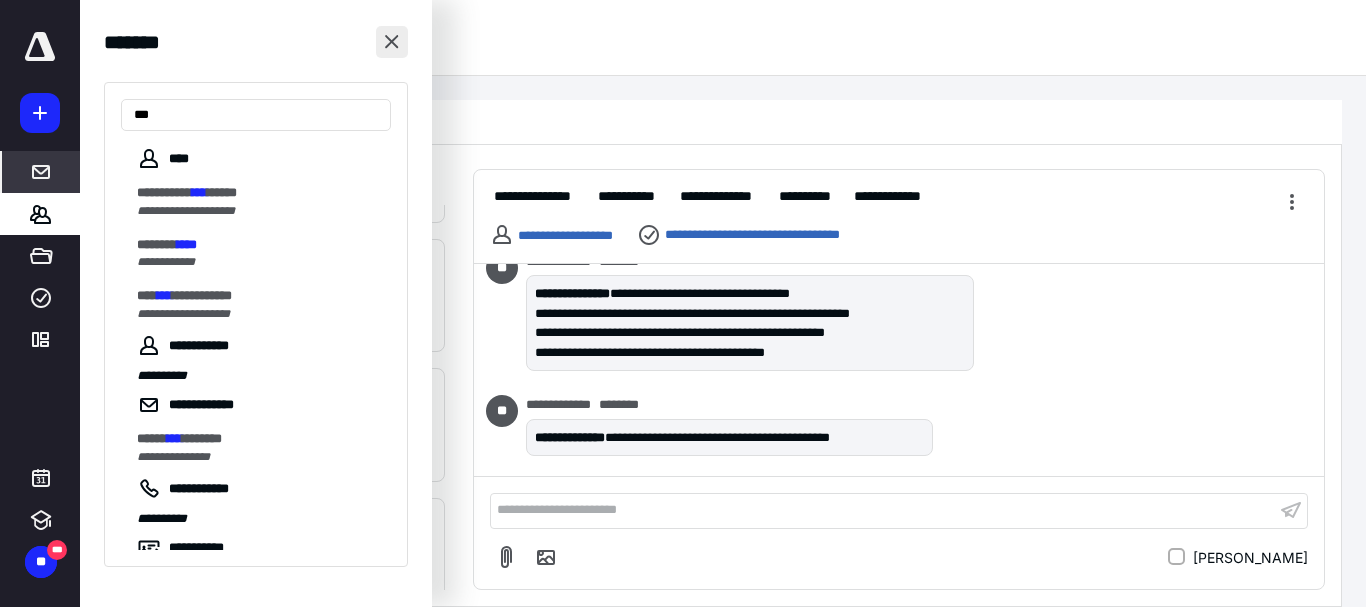type on "***" 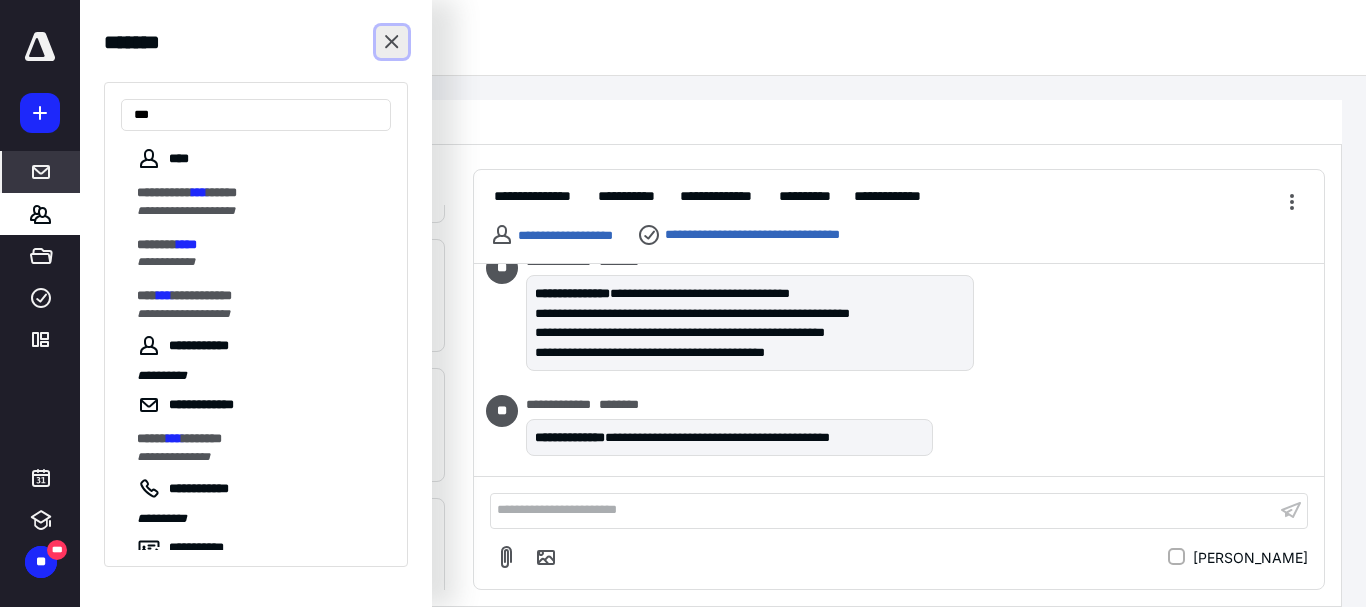 click at bounding box center [392, 42] 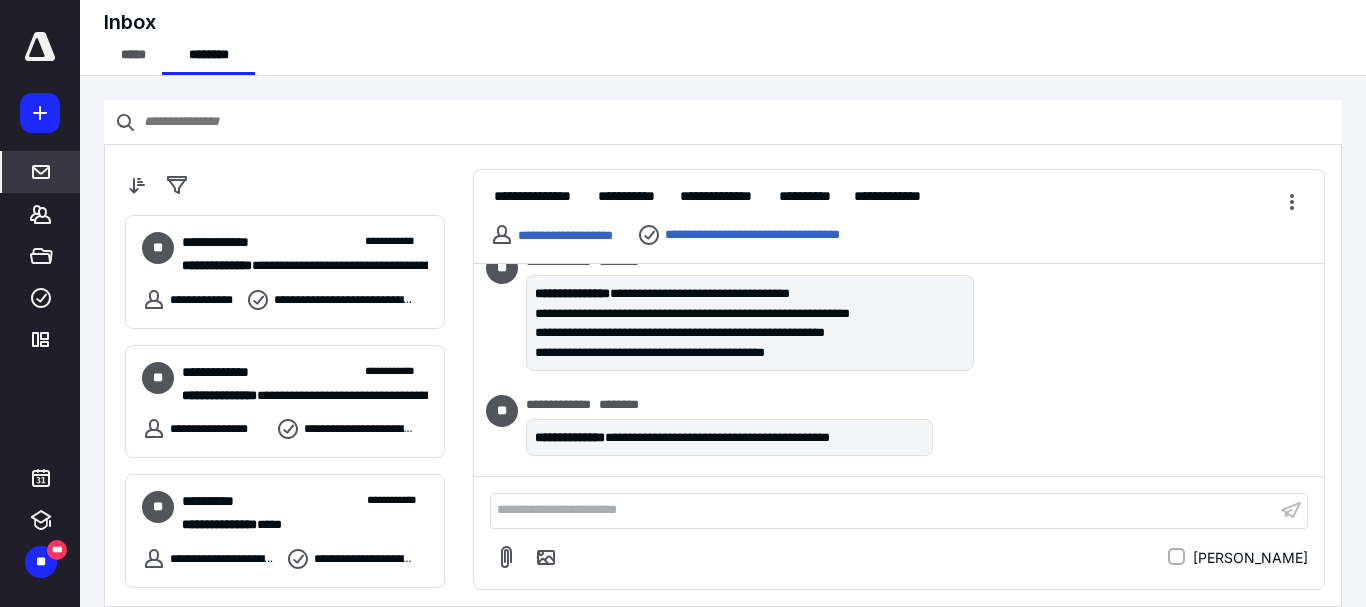 scroll, scrollTop: 159, scrollLeft: 0, axis: vertical 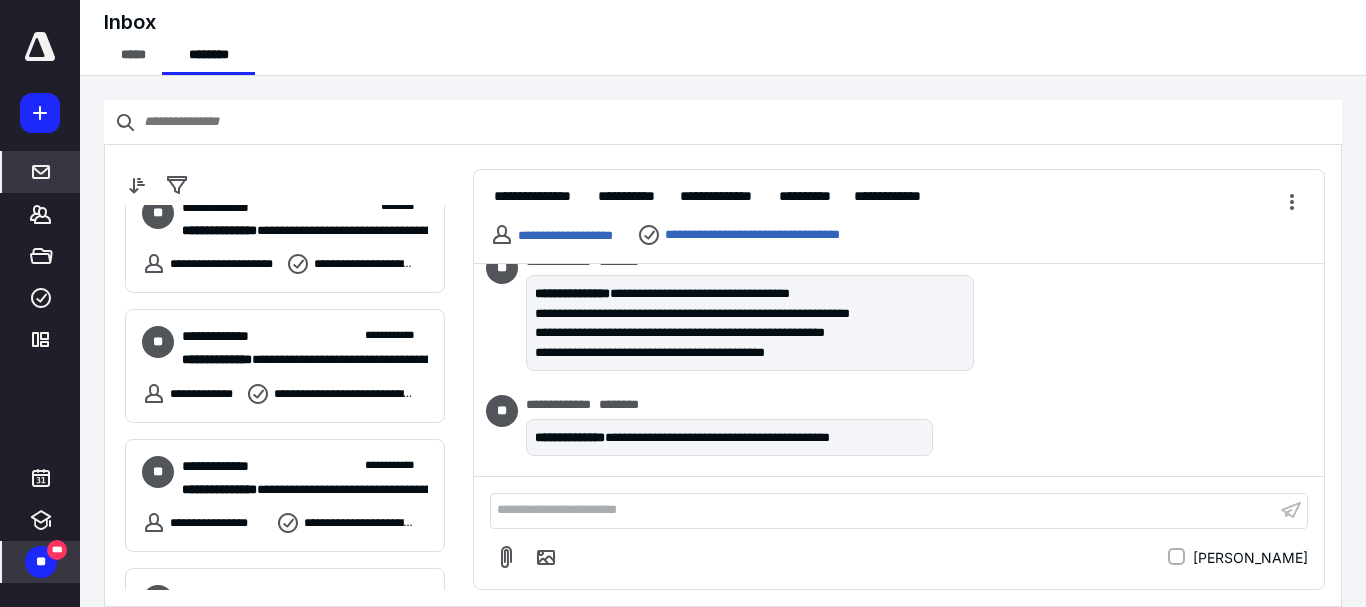 click on "**" at bounding box center [41, 562] 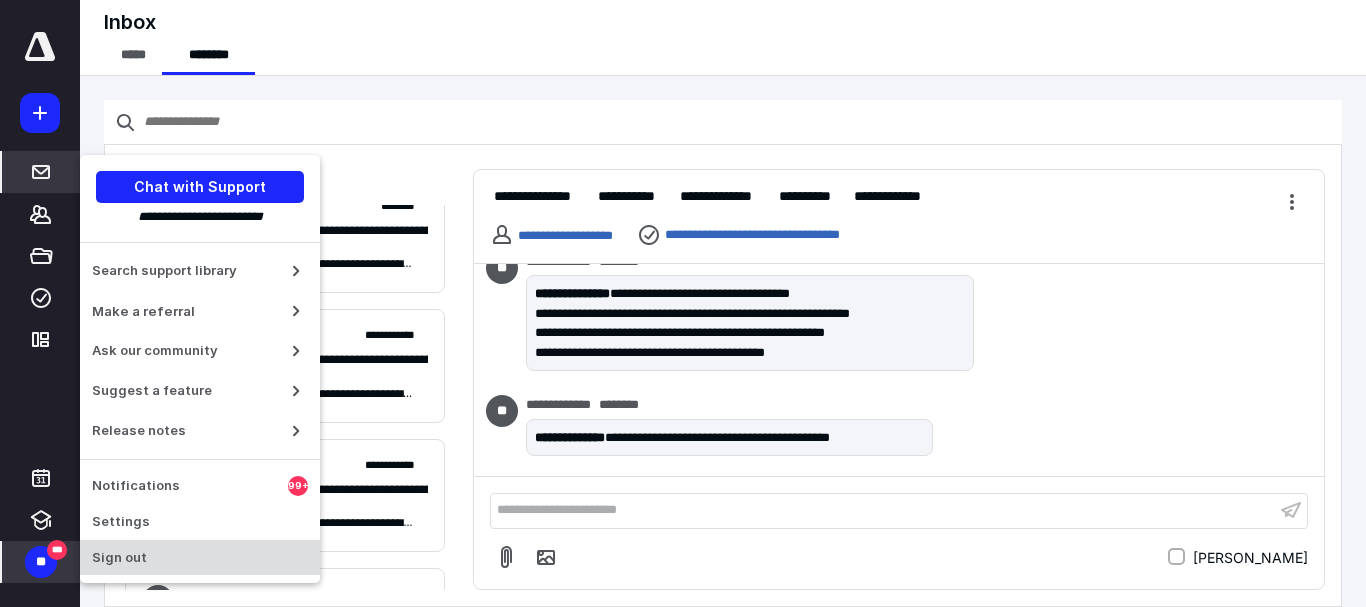 click on "Sign out" at bounding box center [200, 558] 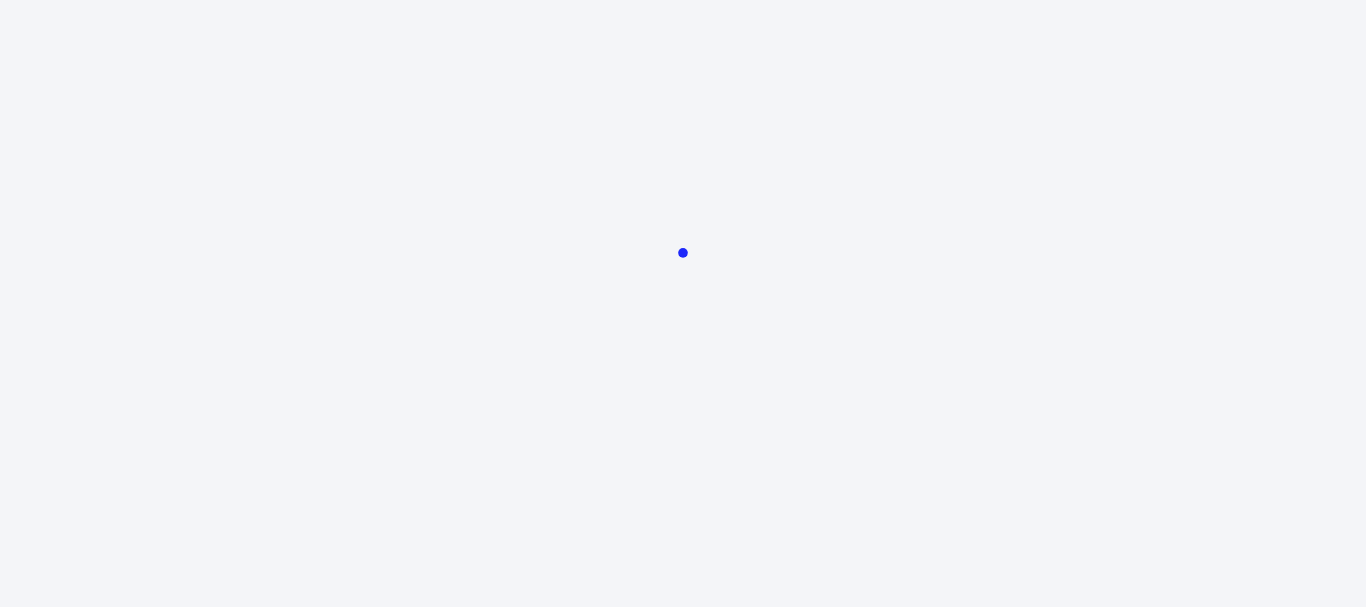 scroll, scrollTop: 0, scrollLeft: 0, axis: both 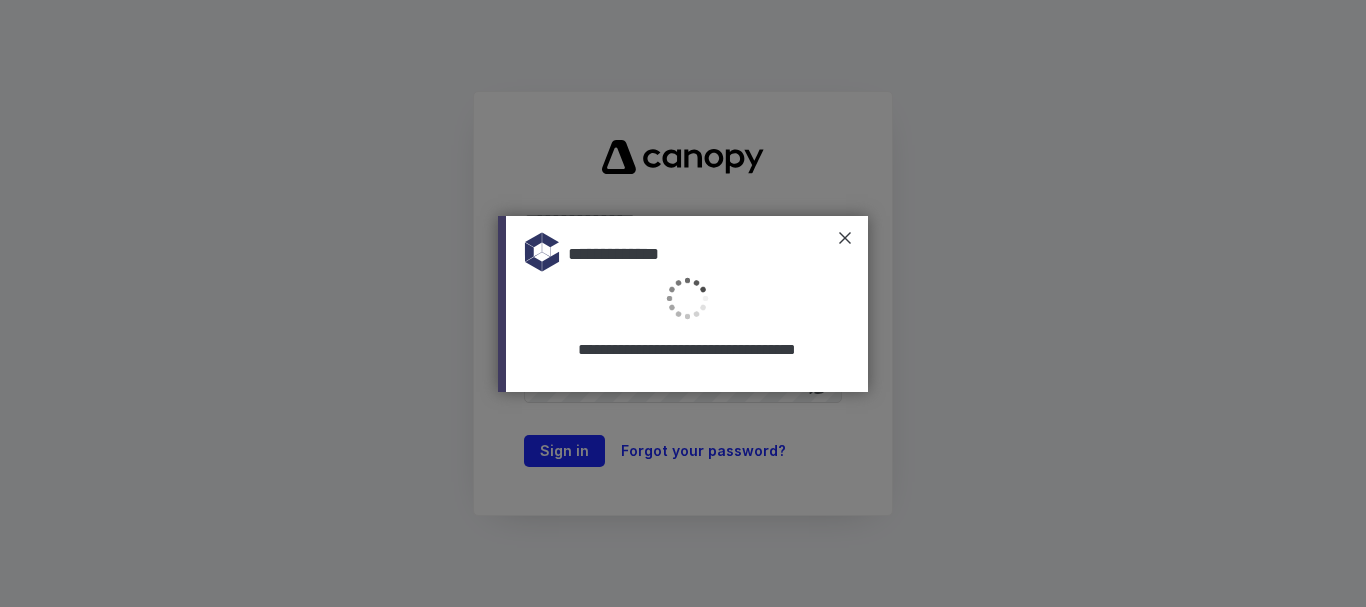 type on "**********" 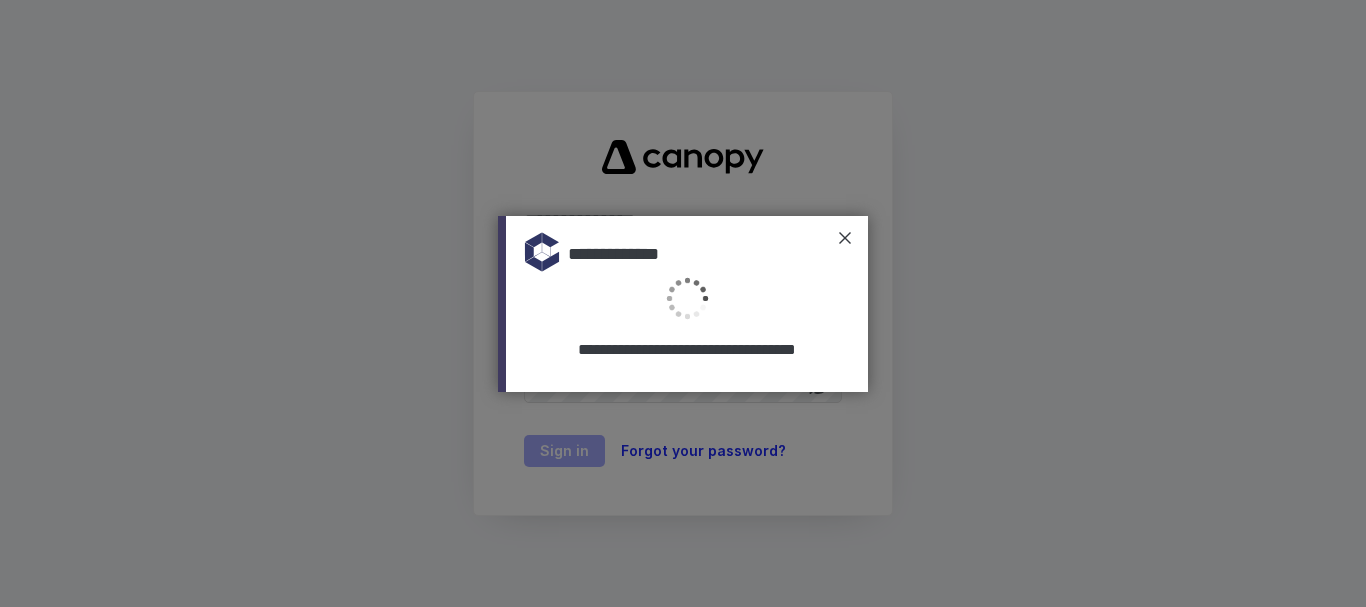 scroll, scrollTop: 0, scrollLeft: 0, axis: both 